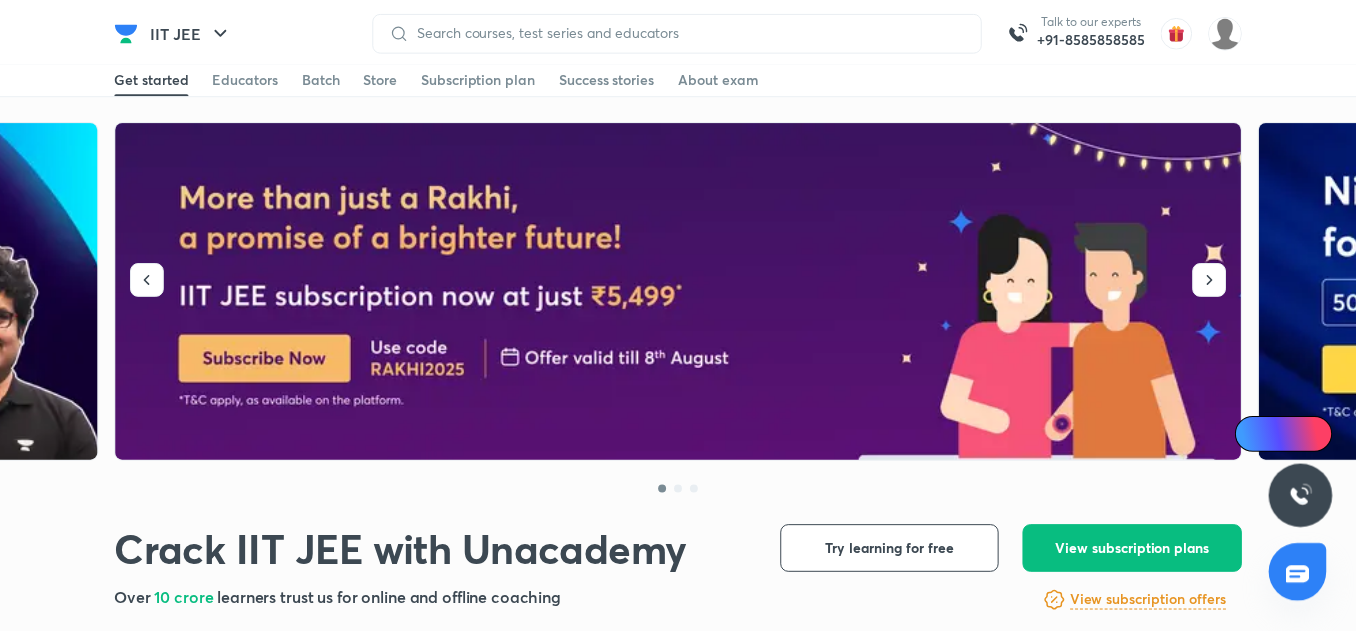 scroll, scrollTop: 0, scrollLeft: 0, axis: both 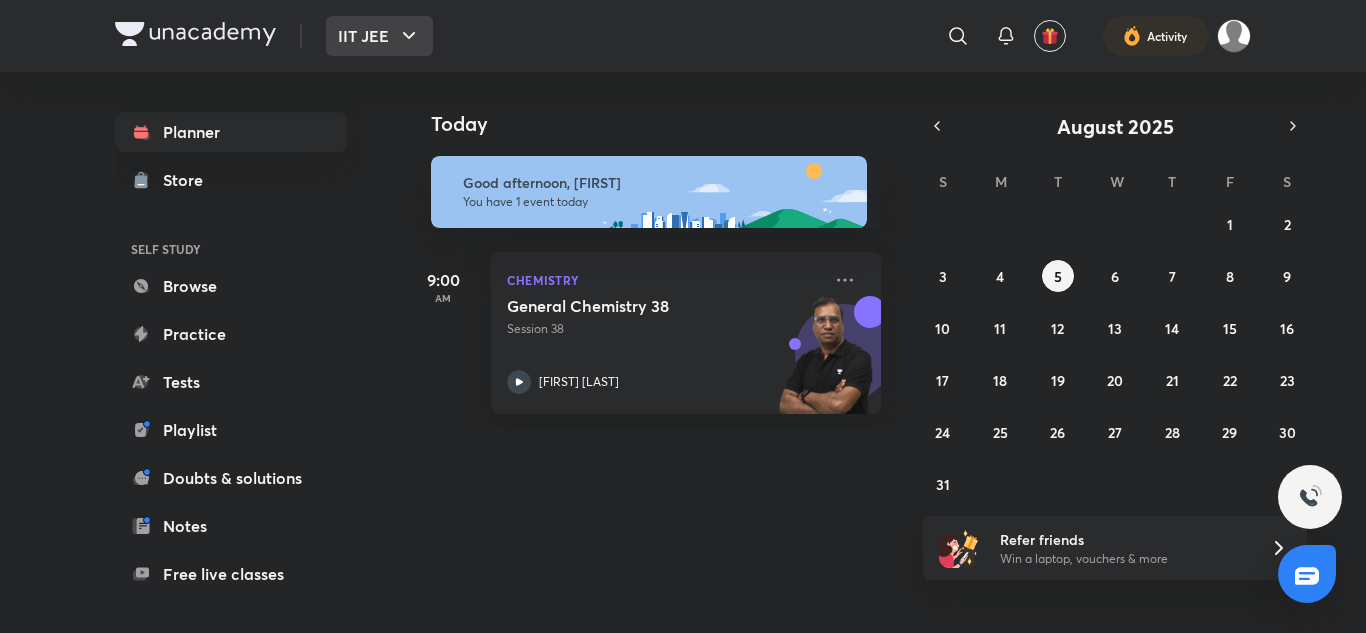 click on "IIT JEE" at bounding box center (379, 36) 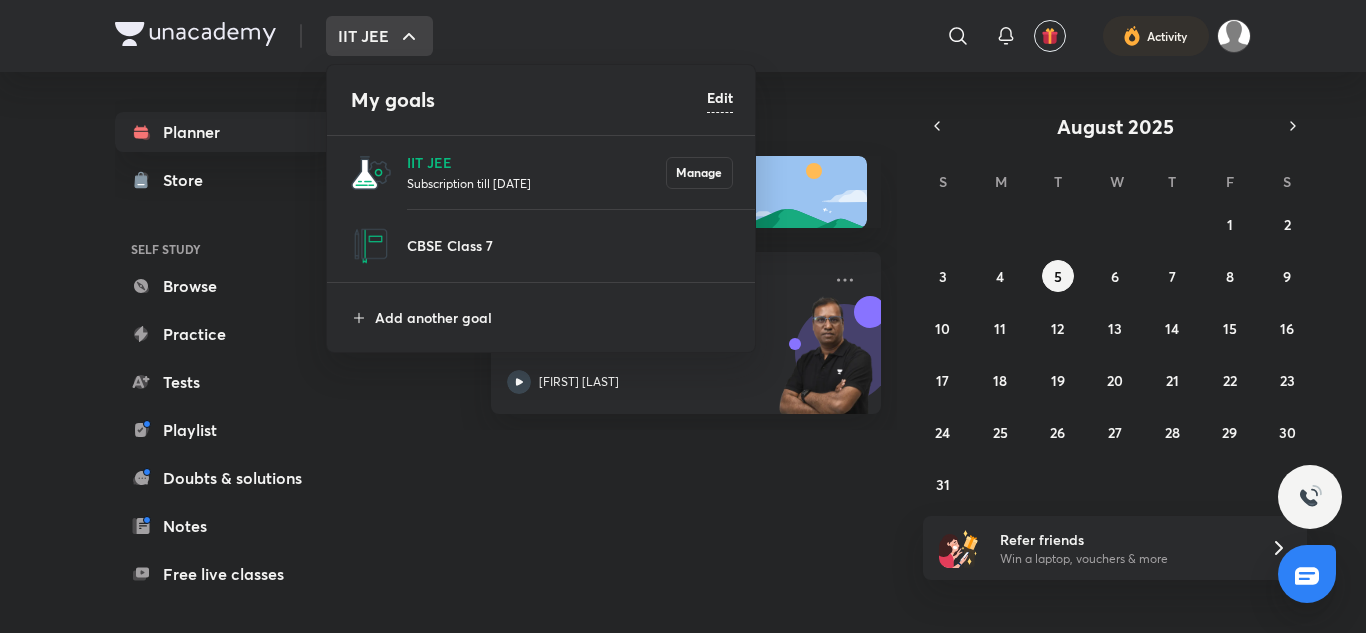 click at bounding box center [683, 316] 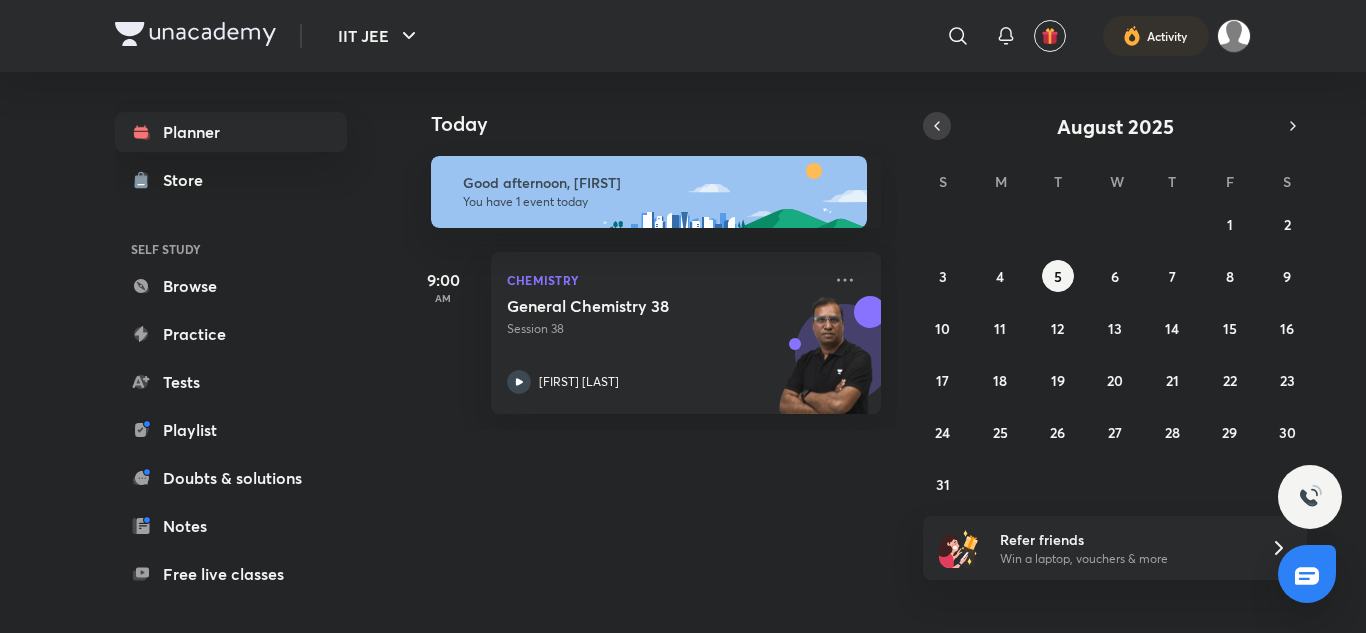 click 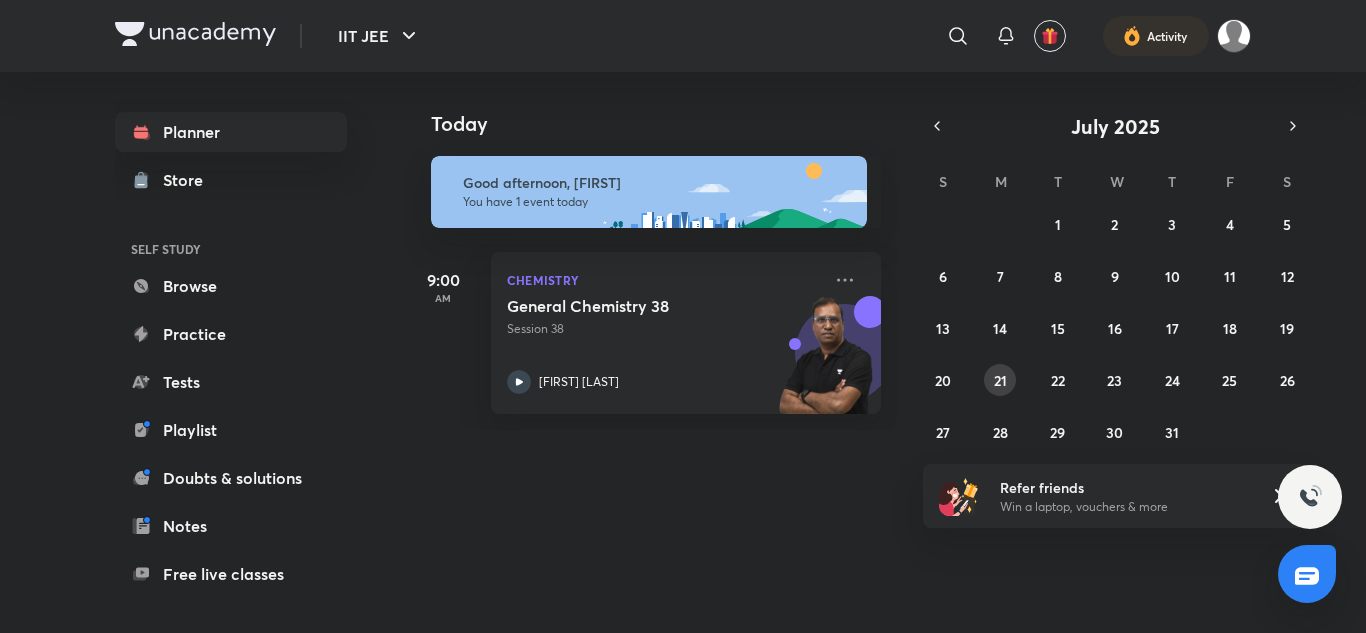 click on "21" at bounding box center (1000, 380) 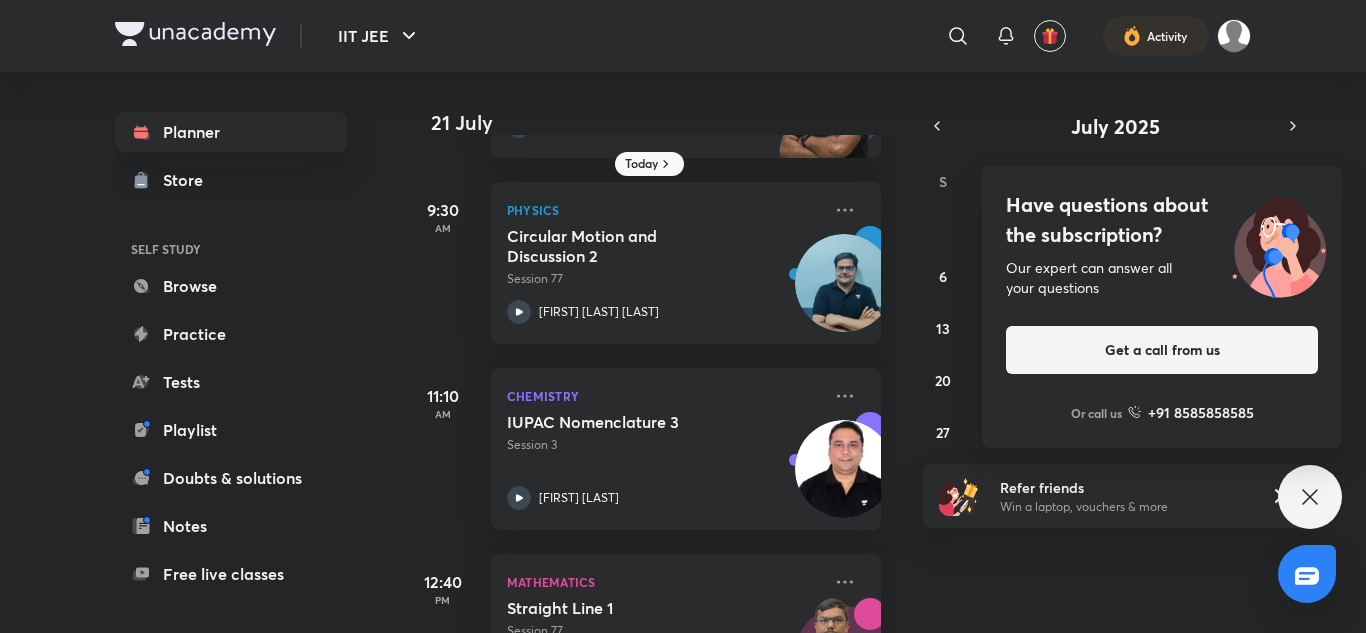scroll, scrollTop: 464, scrollLeft: 0, axis: vertical 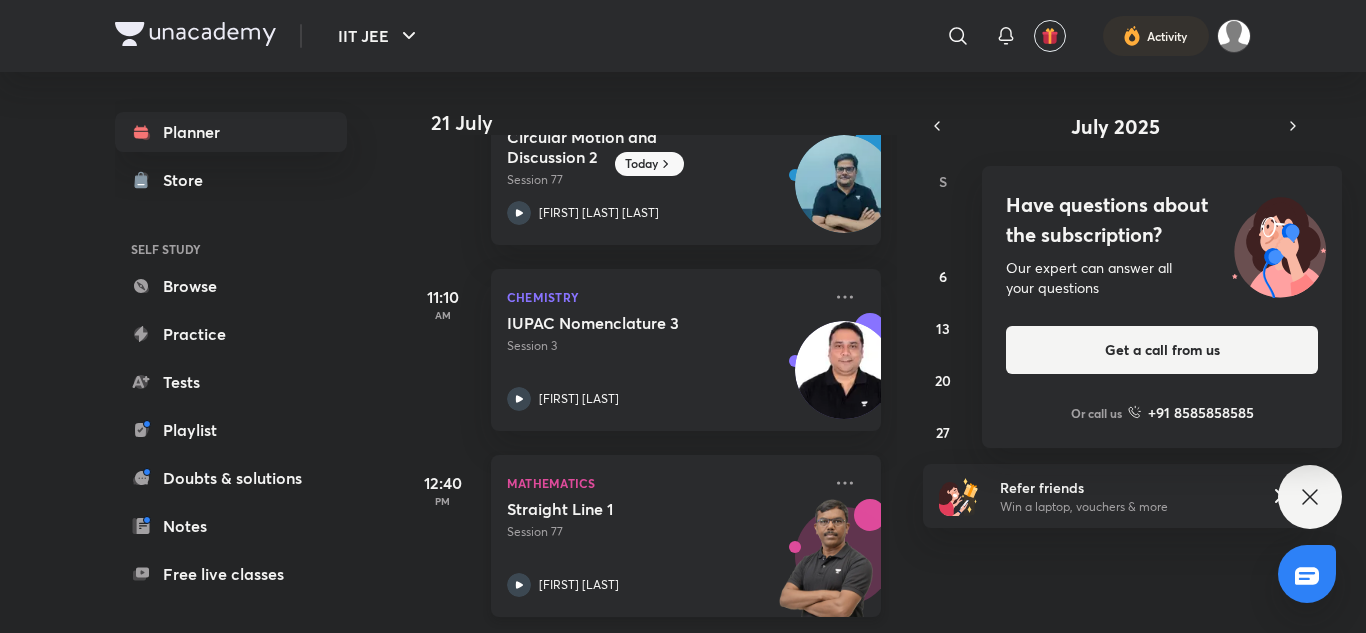 click 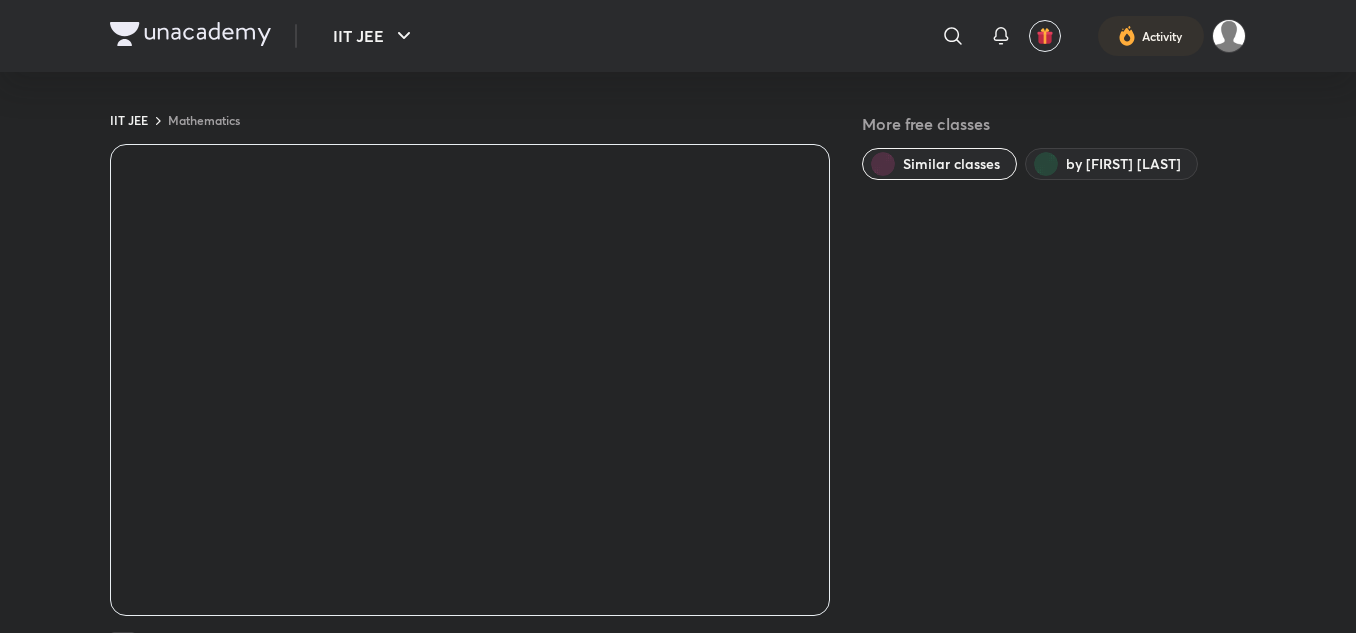scroll, scrollTop: 27, scrollLeft: 0, axis: vertical 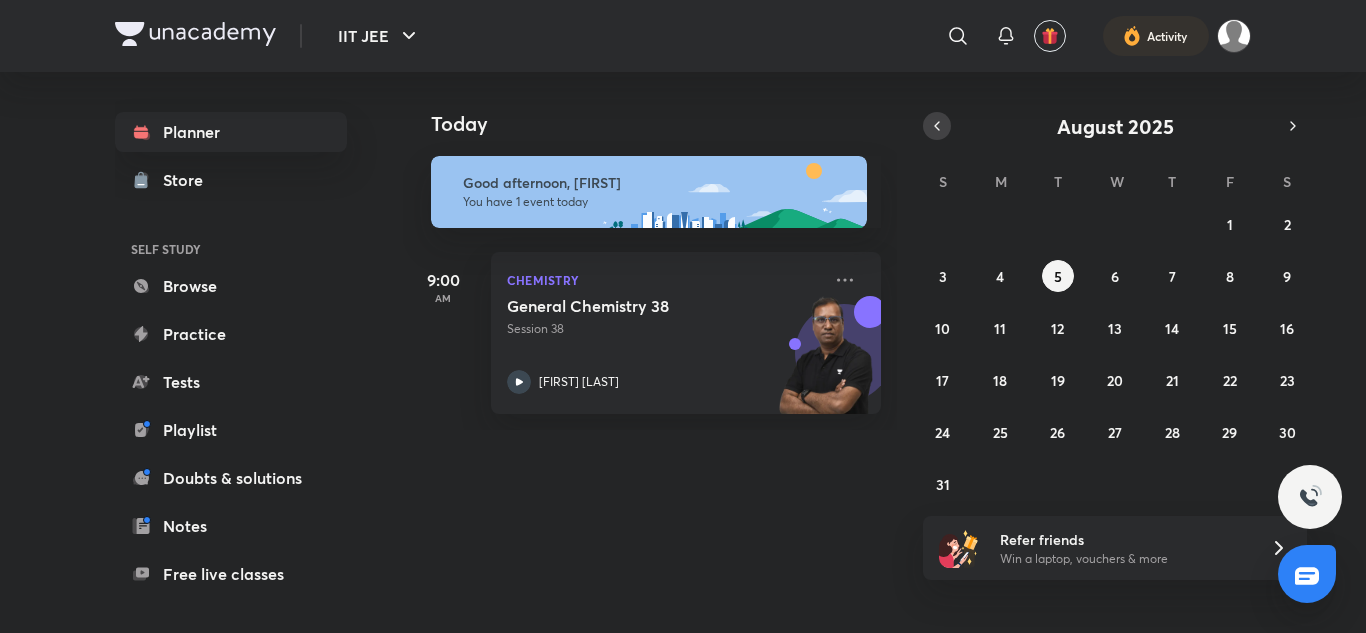 click 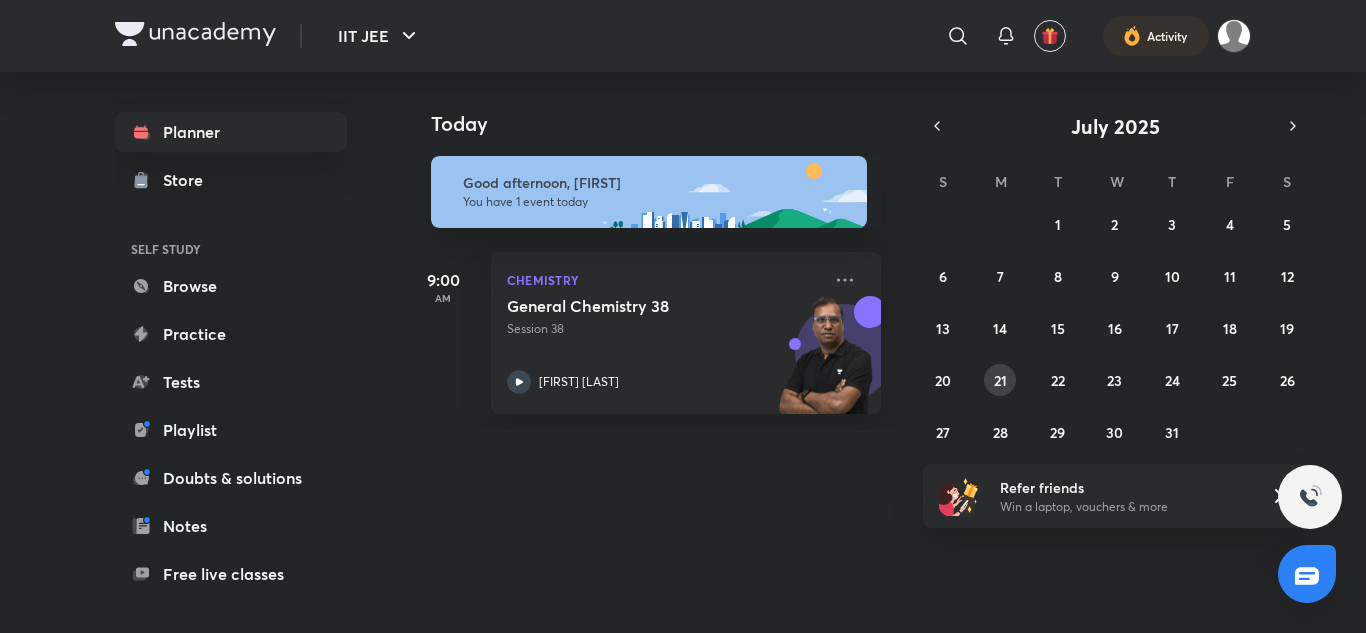 click on "21" at bounding box center [1000, 380] 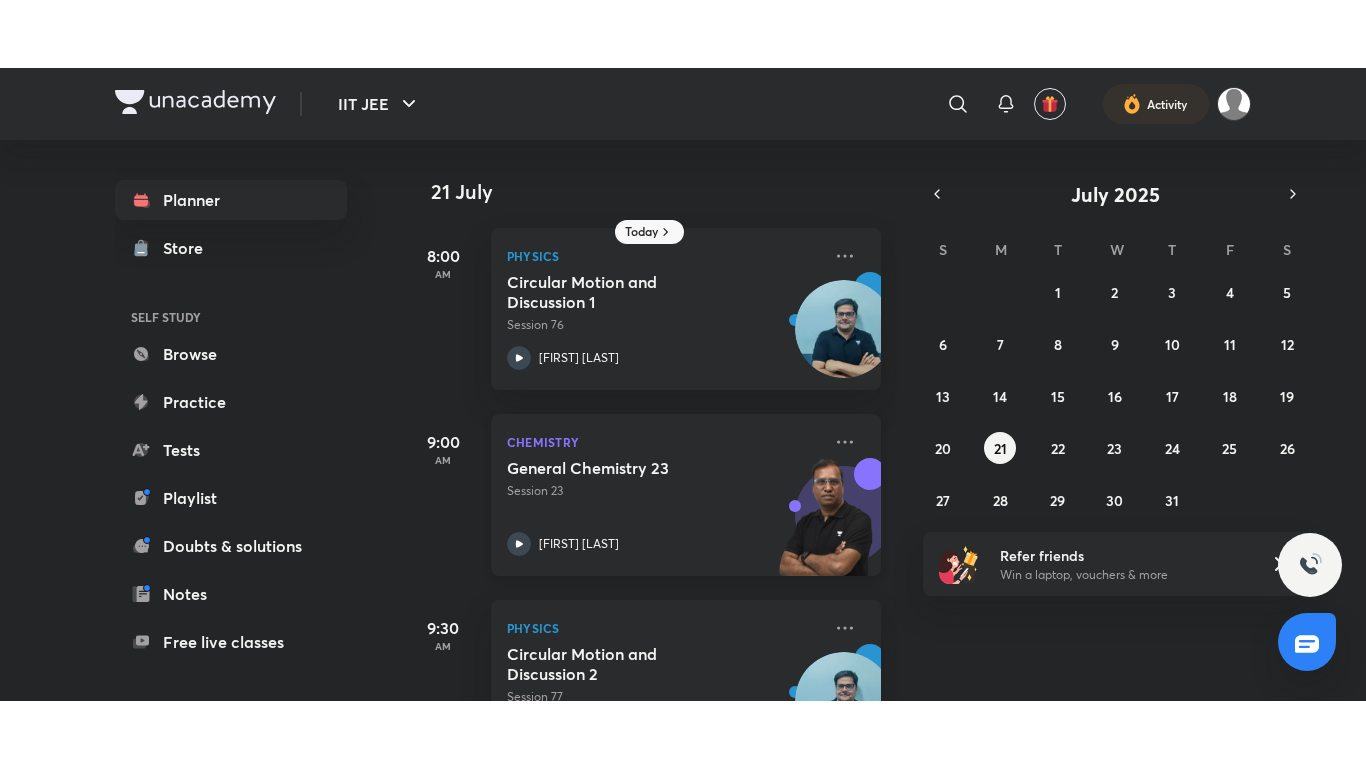 scroll, scrollTop: 464, scrollLeft: 0, axis: vertical 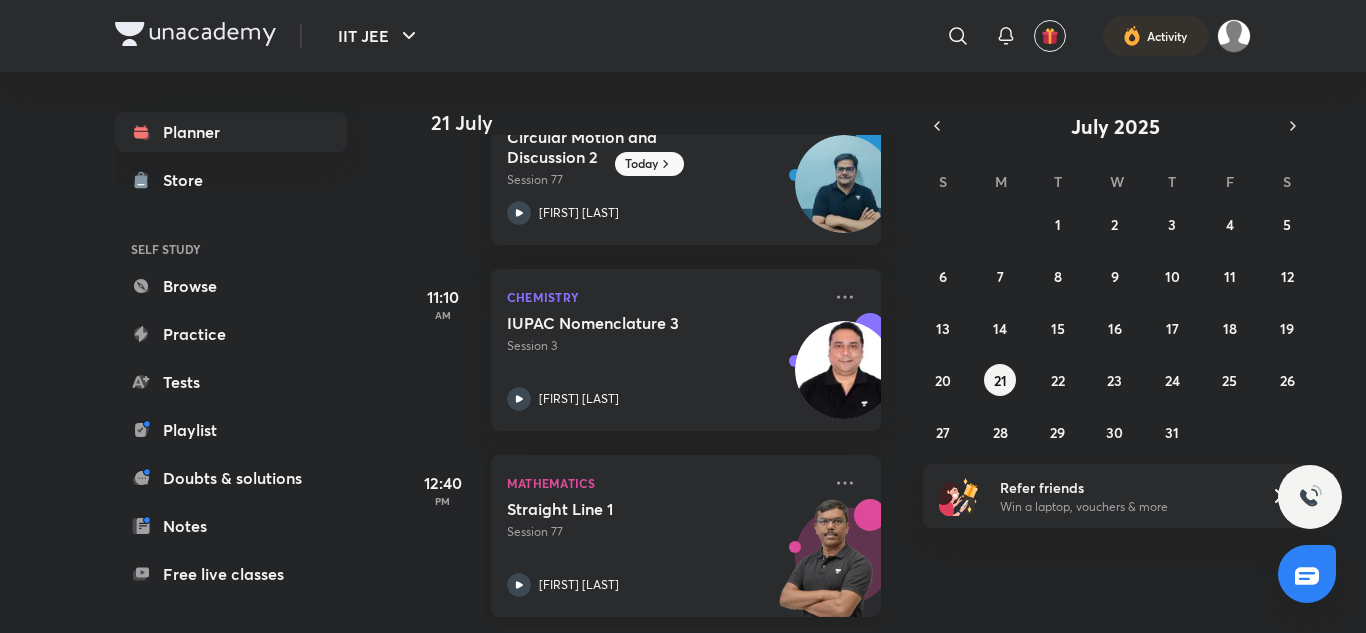 click 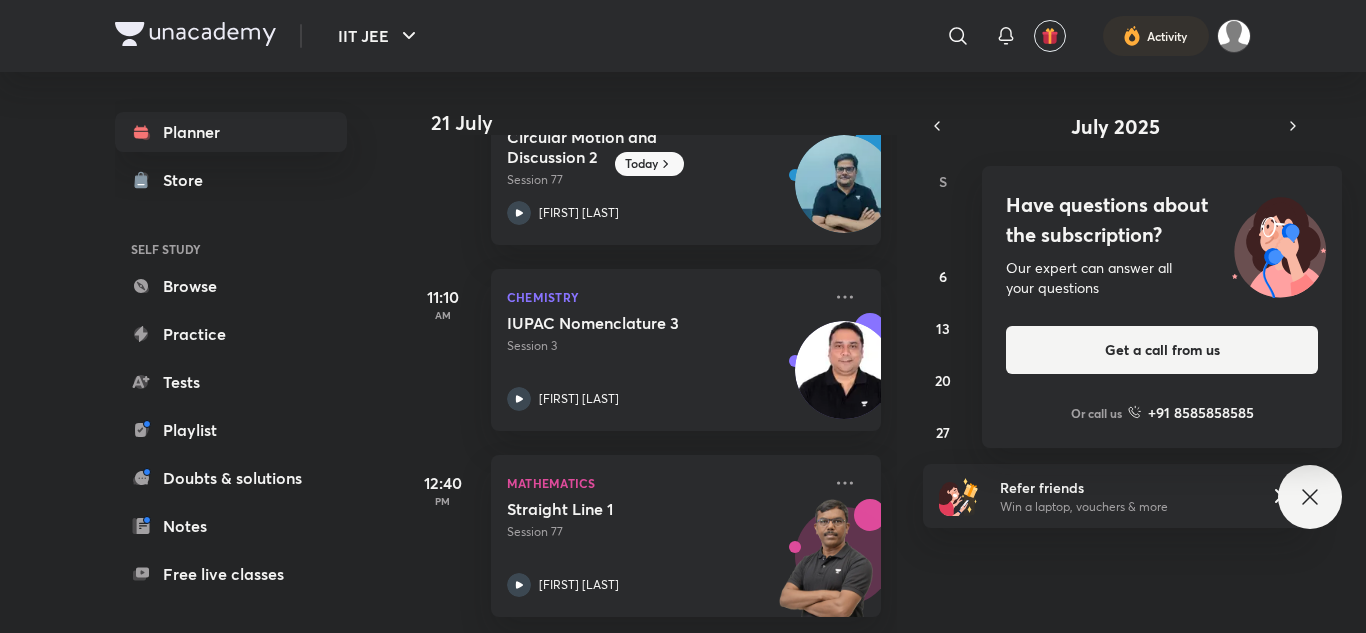 scroll, scrollTop: 329, scrollLeft: 0, axis: vertical 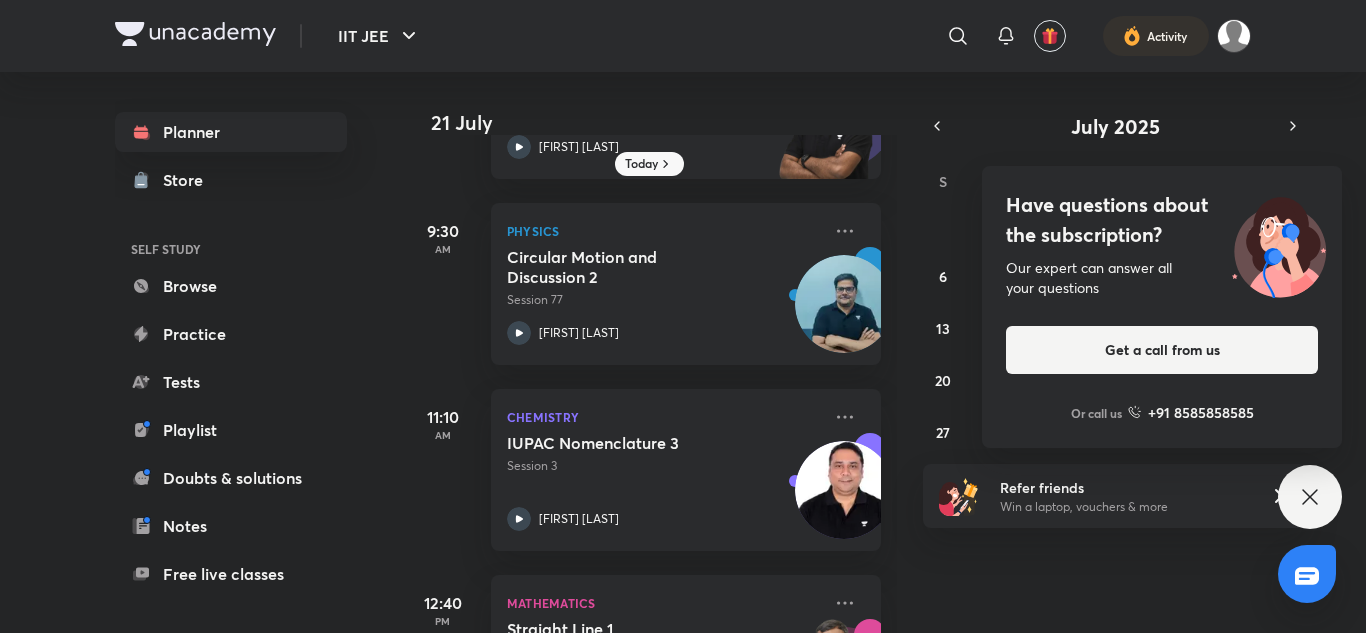 click on "Have questions about the subscription? Our expert can answer all your questions Get a call from us Or call us +91 8585858585" at bounding box center (1310, 497) 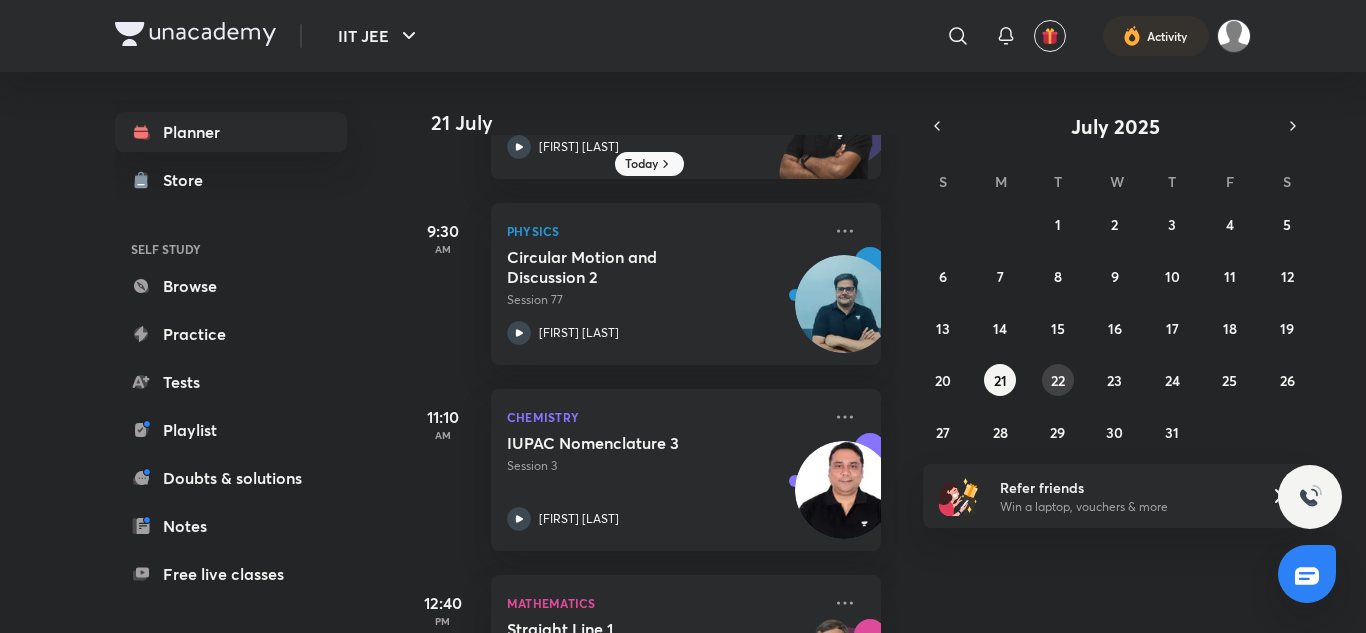 click on "22" at bounding box center [1058, 380] 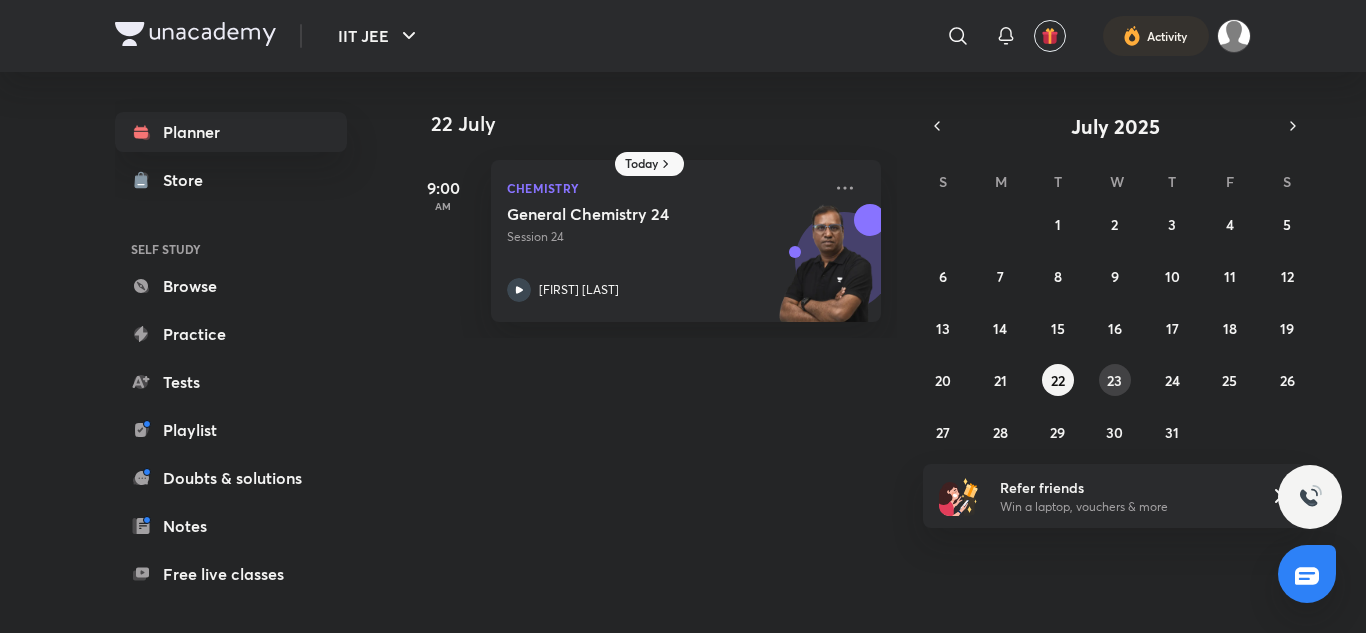 click on "23" at bounding box center (1114, 380) 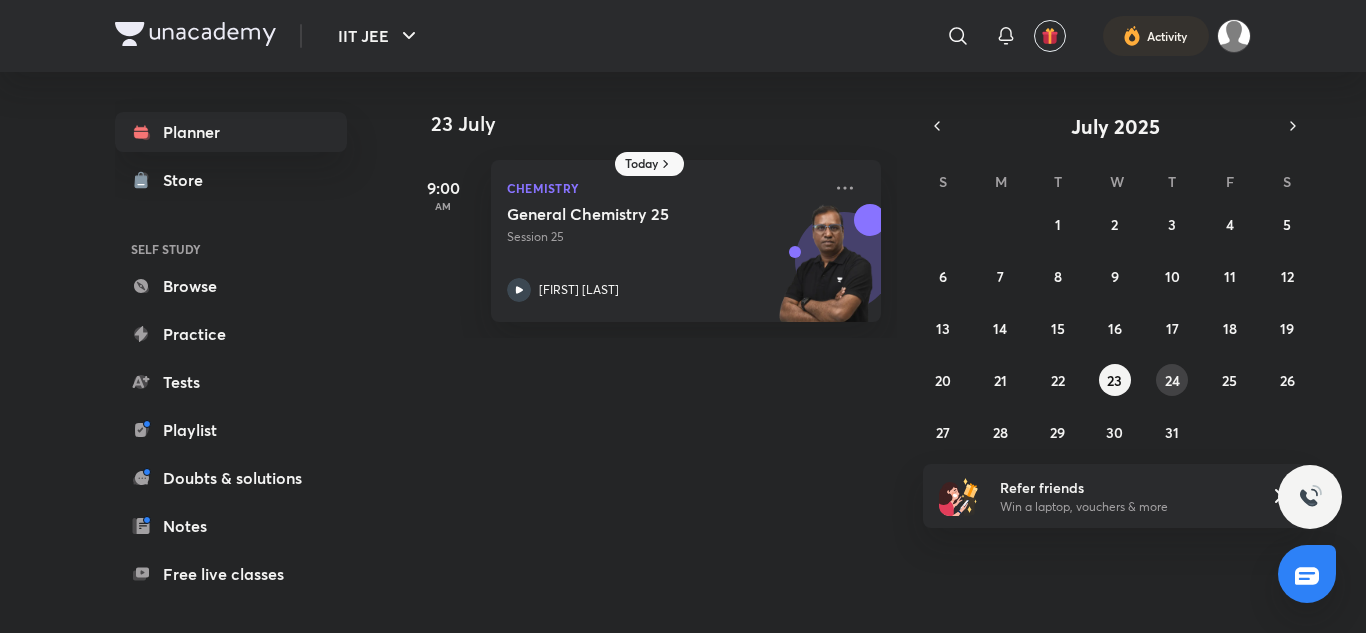 click on "24" at bounding box center [1172, 380] 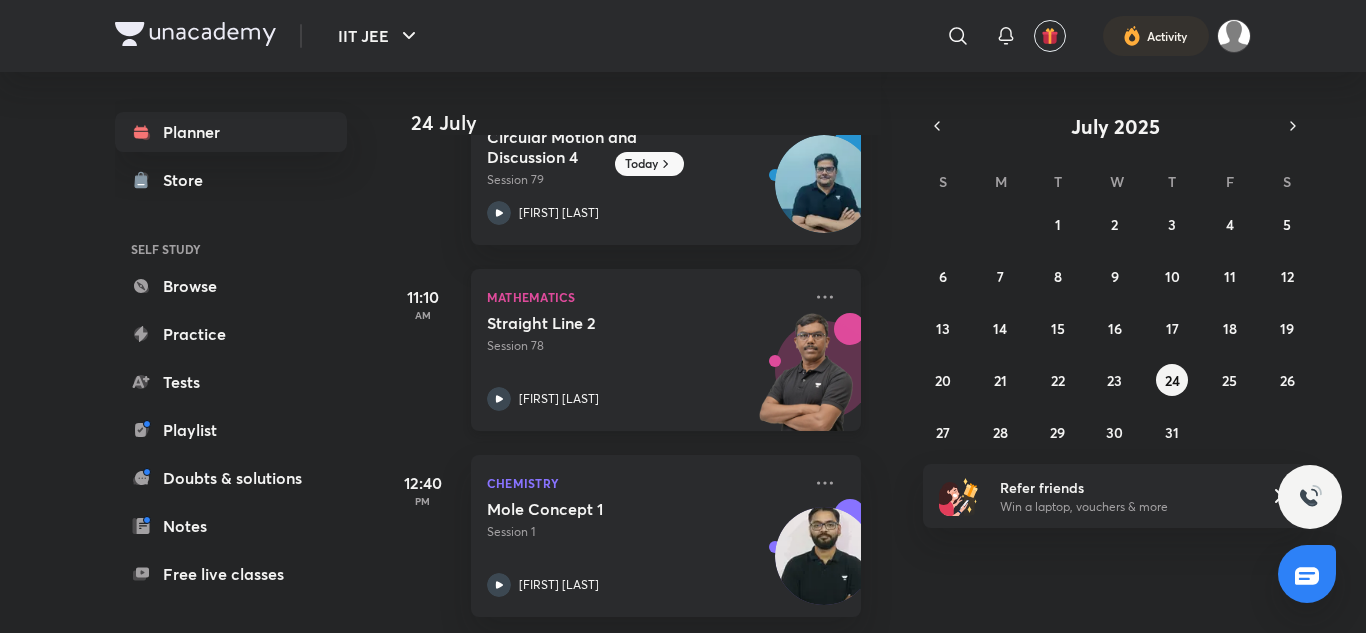 scroll, scrollTop: 459, scrollLeft: 20, axis: both 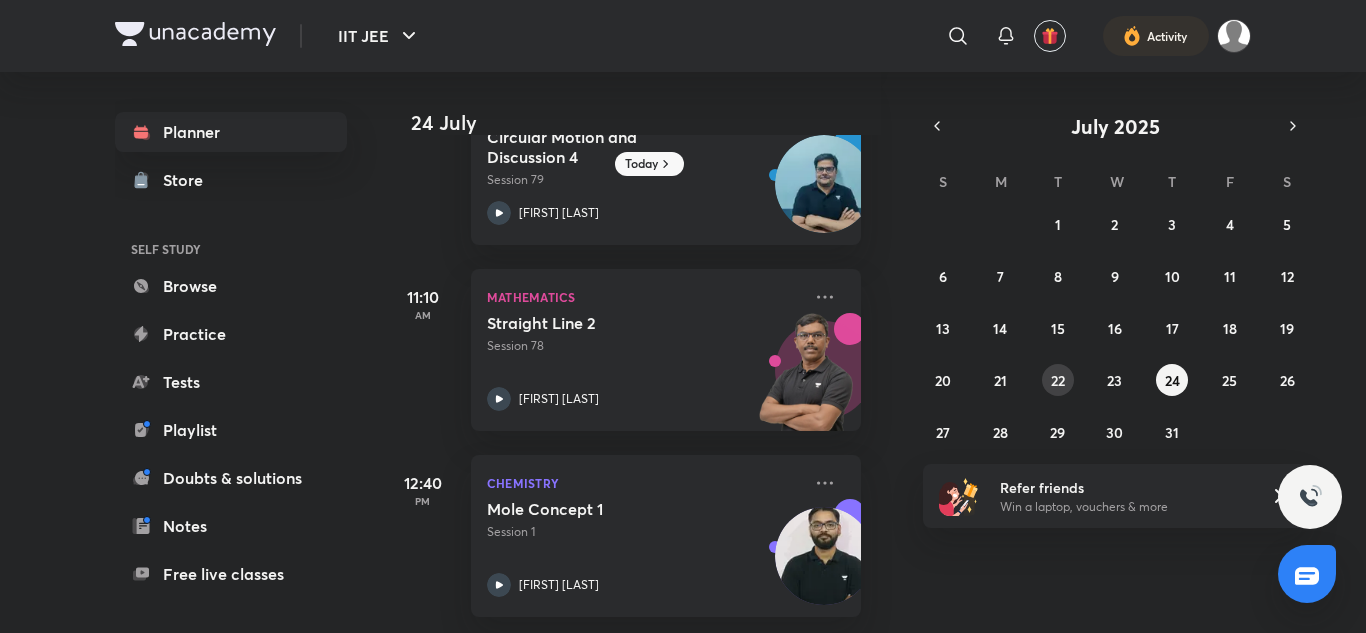 click on "29 30 1 2 3 4 5 6 7 8 9 10 11 12 13 14 15 16 17 18 19 20 21 22 23 24 25 26 27 28 29 30 31 1 2" at bounding box center [1115, 328] 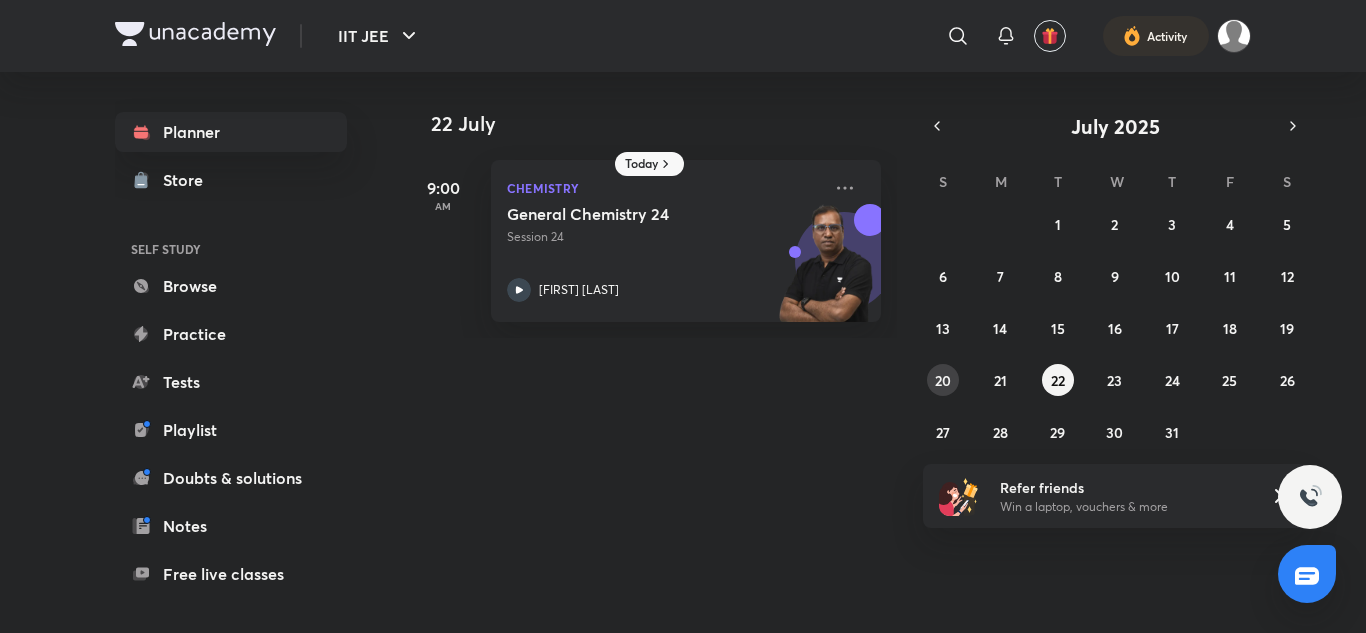 click on "20" at bounding box center [943, 380] 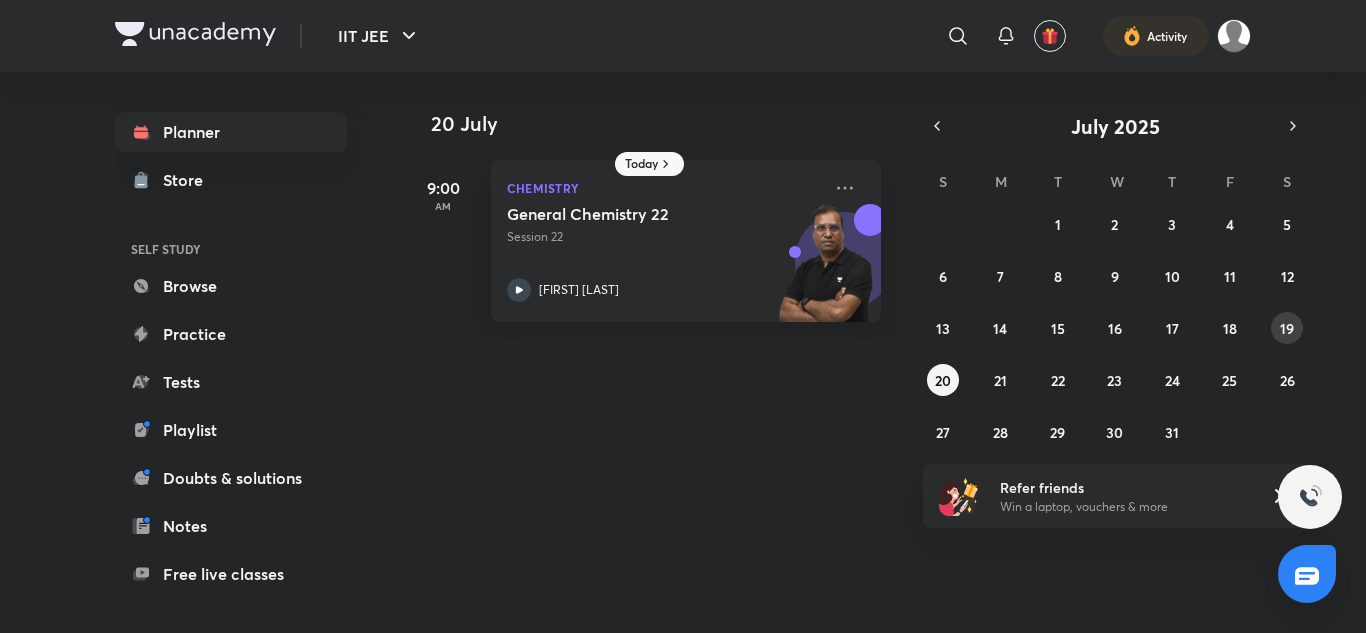 click on "19" at bounding box center [1287, 328] 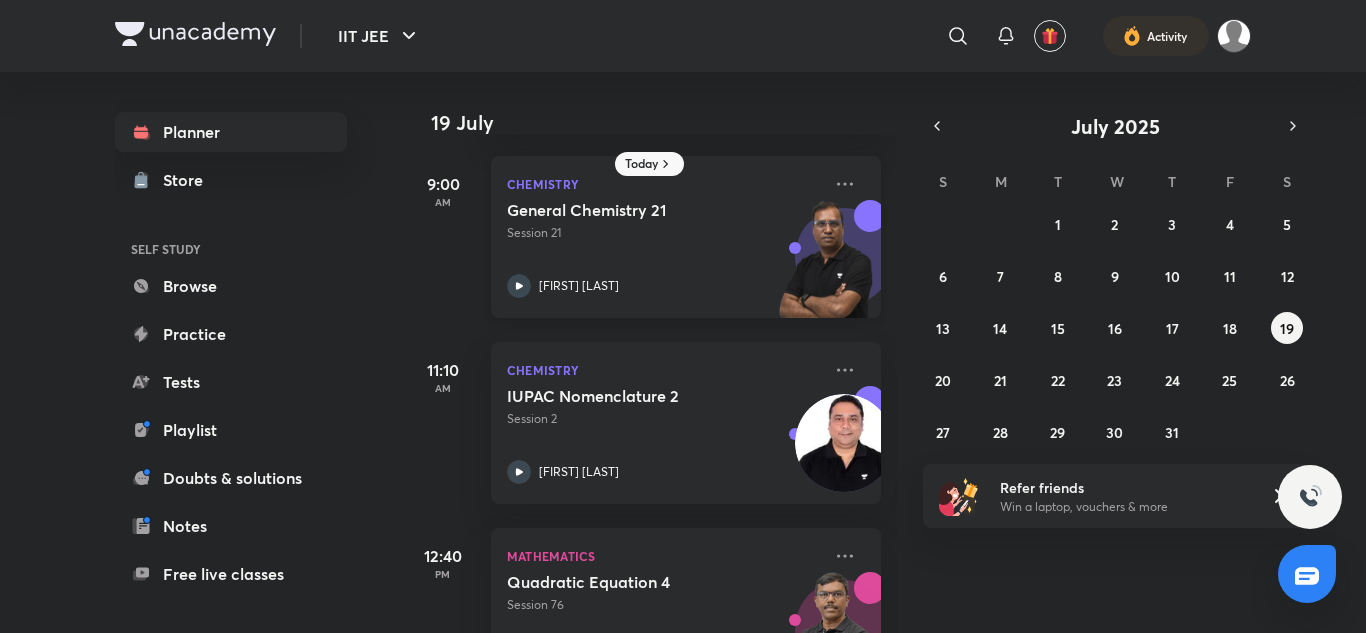 scroll, scrollTop: 278, scrollLeft: 0, axis: vertical 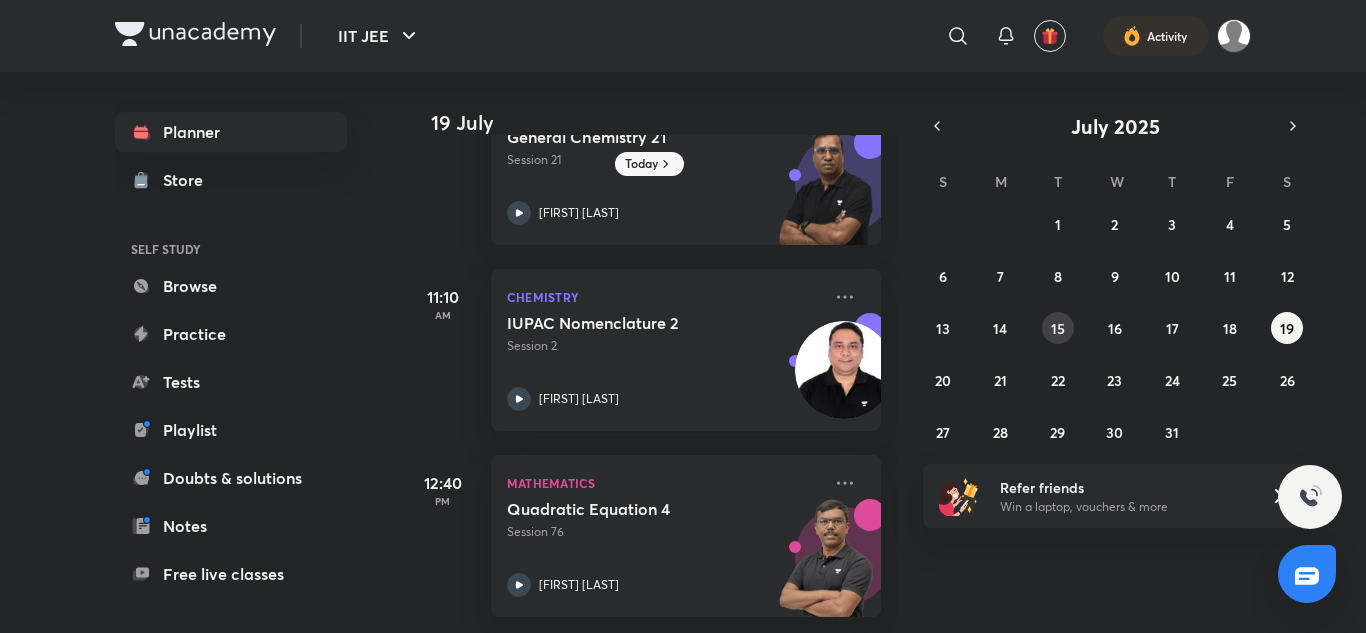 click on "15" at bounding box center [1058, 328] 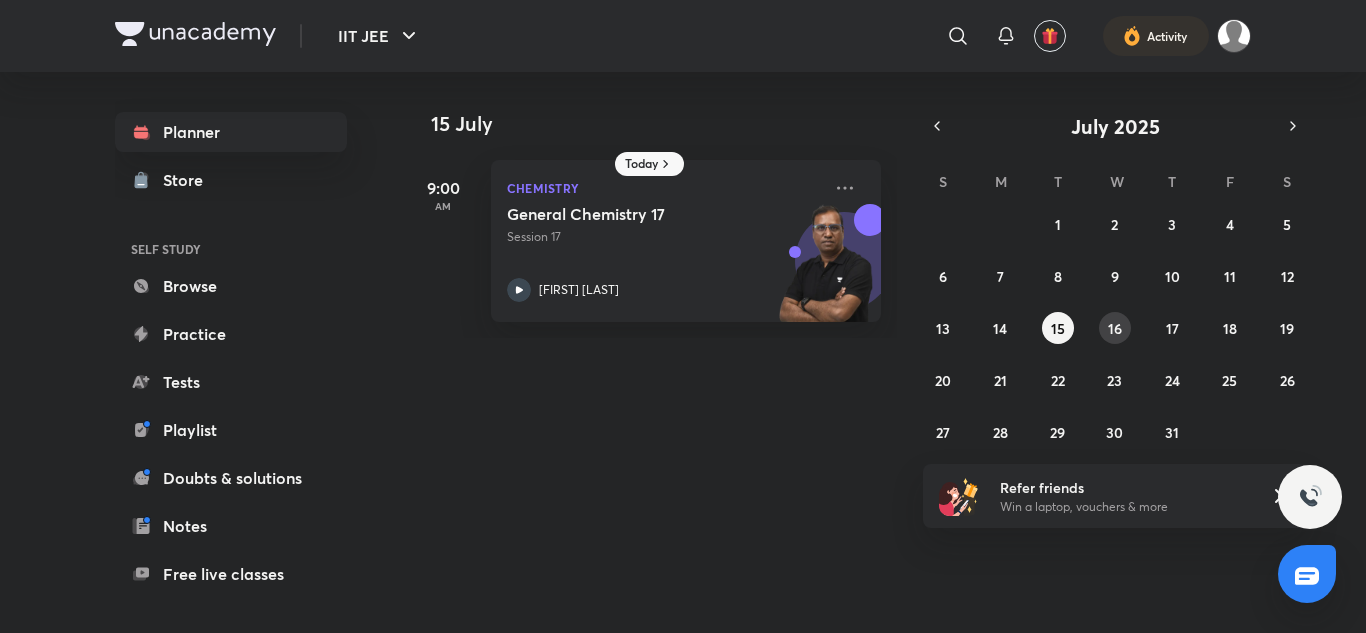 click on "16" at bounding box center (1115, 328) 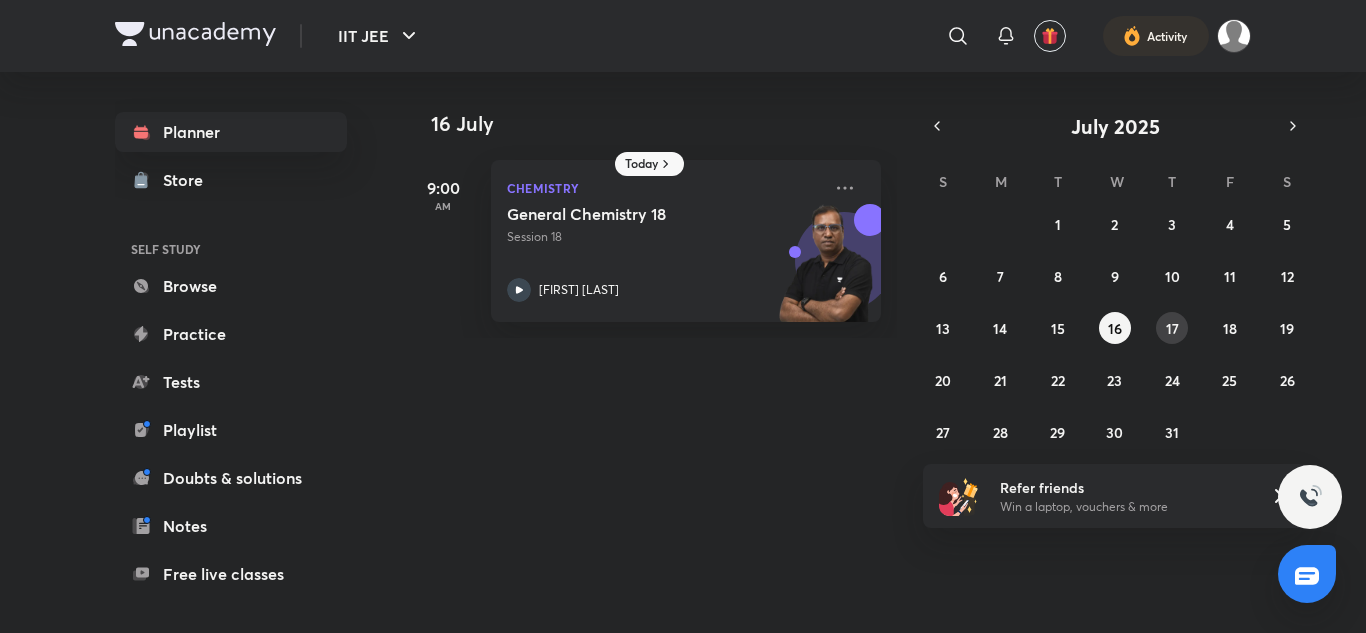 click on "17" at bounding box center (1172, 328) 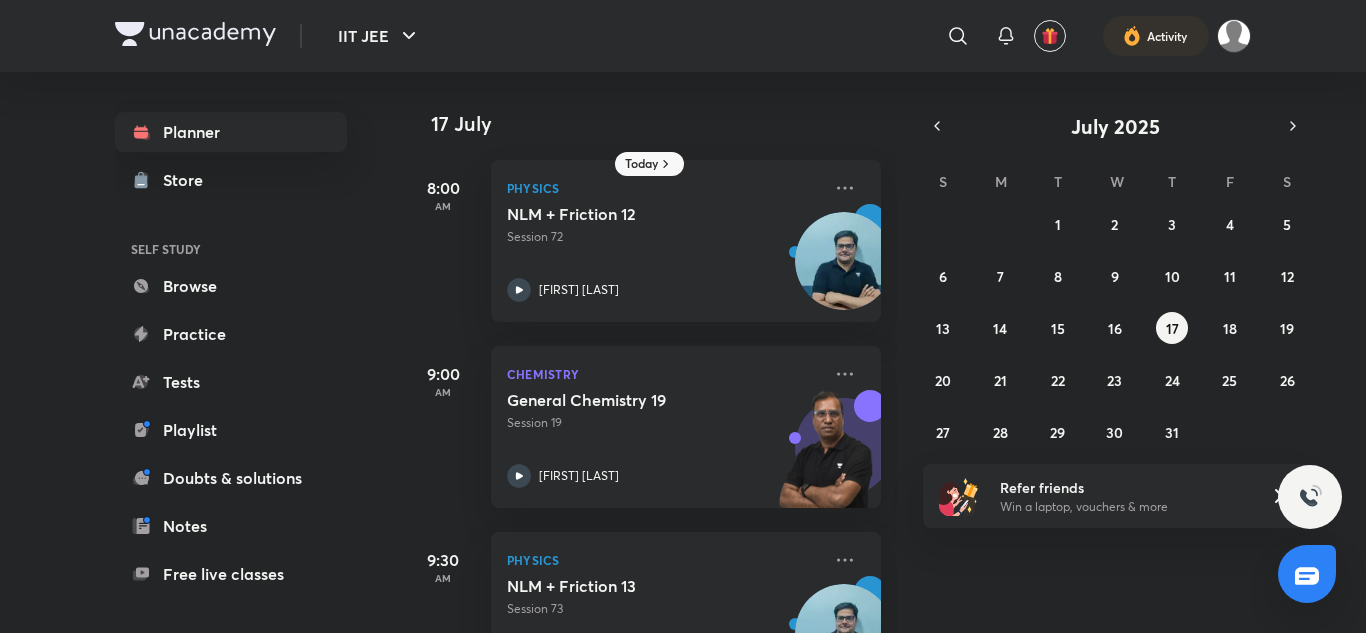 scroll, scrollTop: 278, scrollLeft: 0, axis: vertical 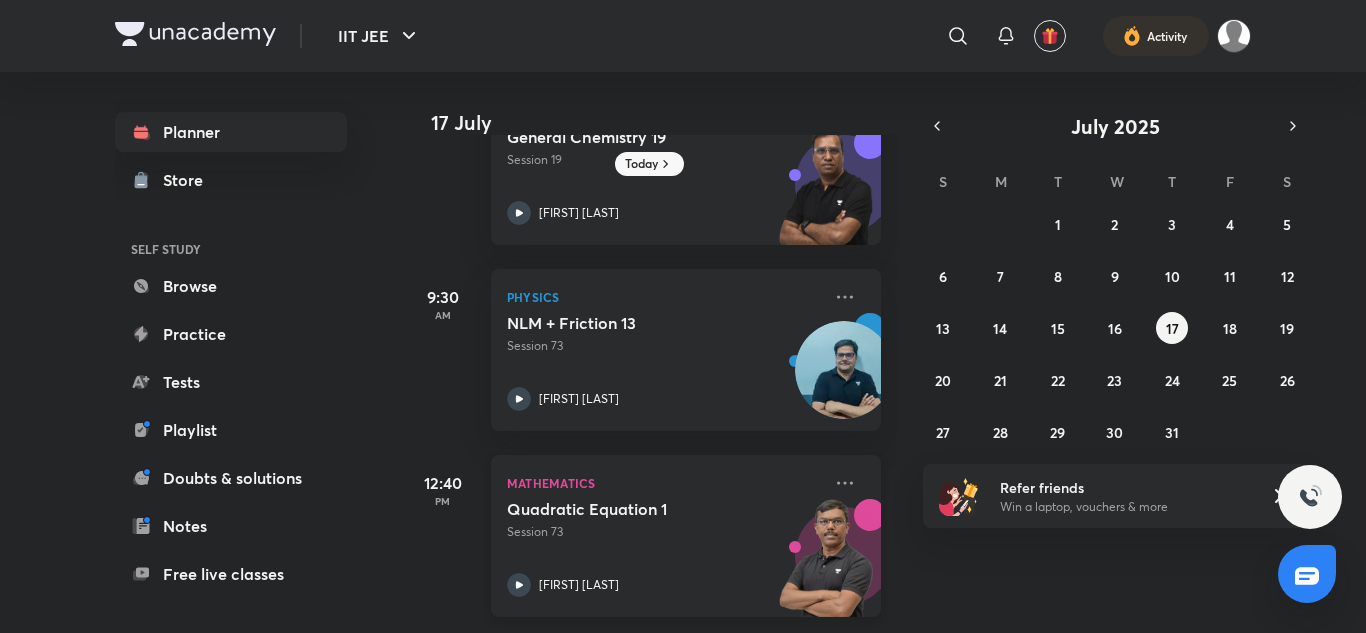 click 